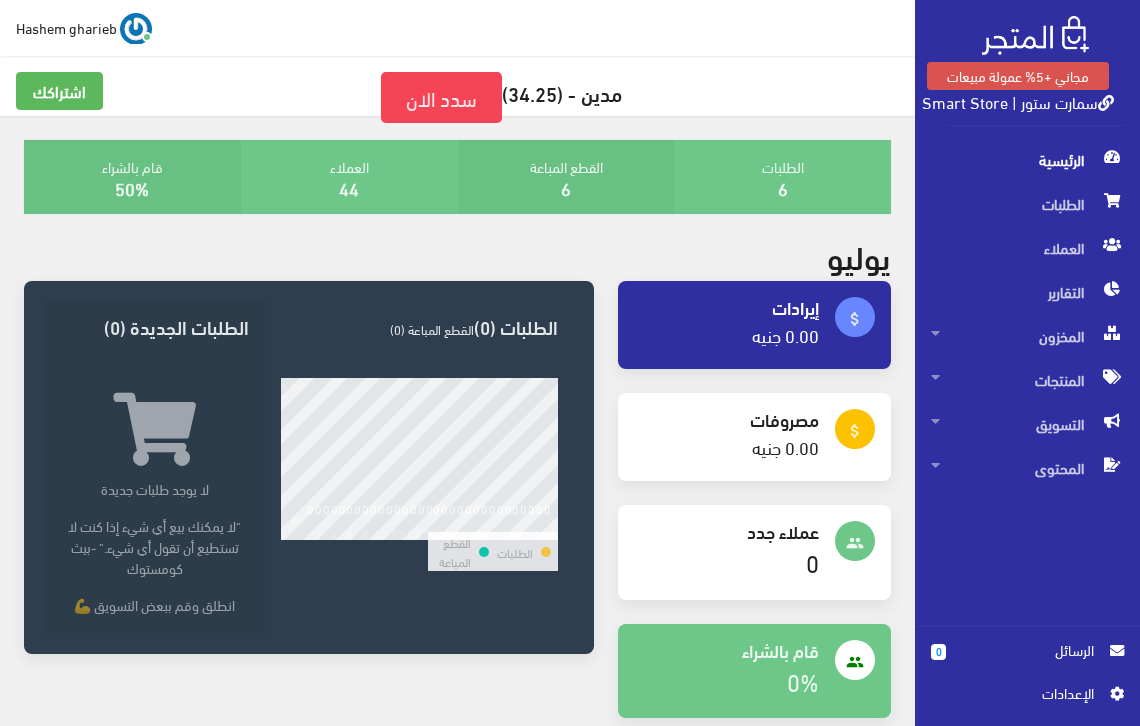 scroll, scrollTop: 0, scrollLeft: 0, axis: both 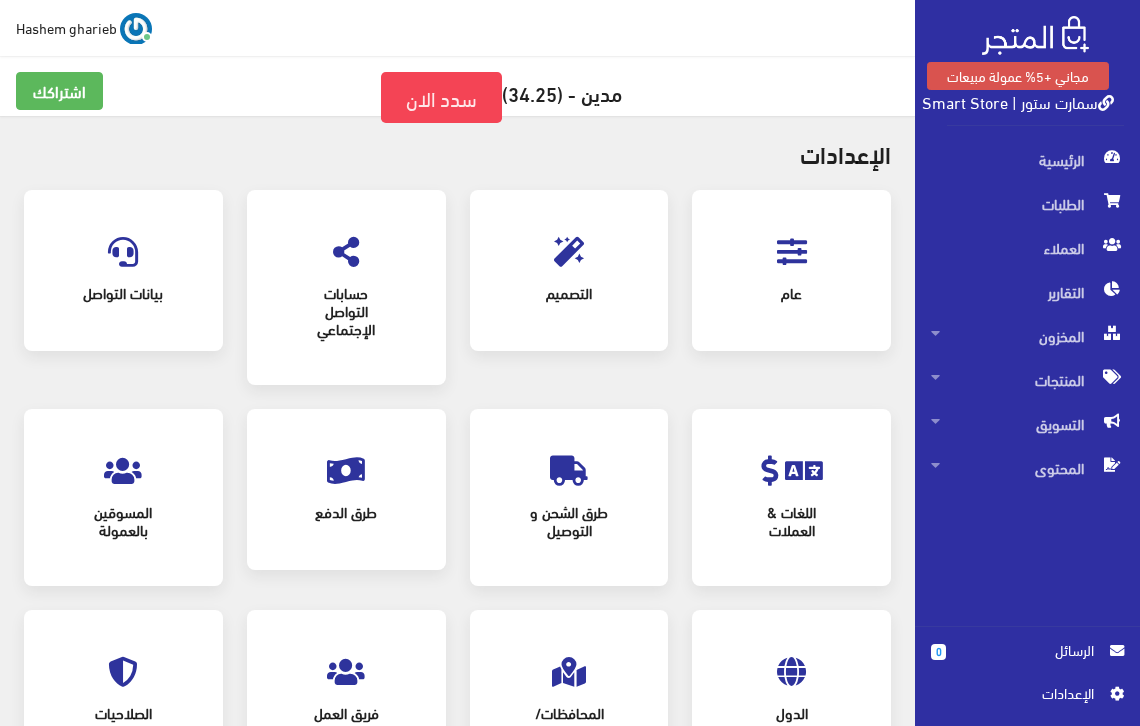 click at bounding box center (792, 252) 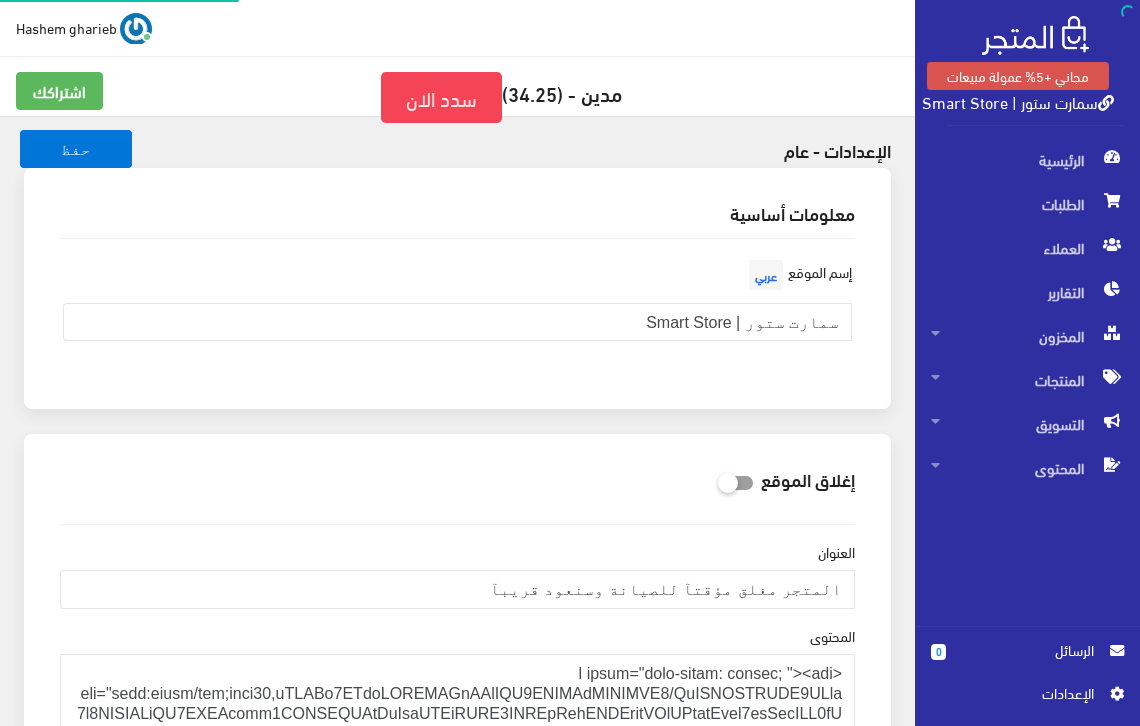 scroll, scrollTop: 0, scrollLeft: 0, axis: both 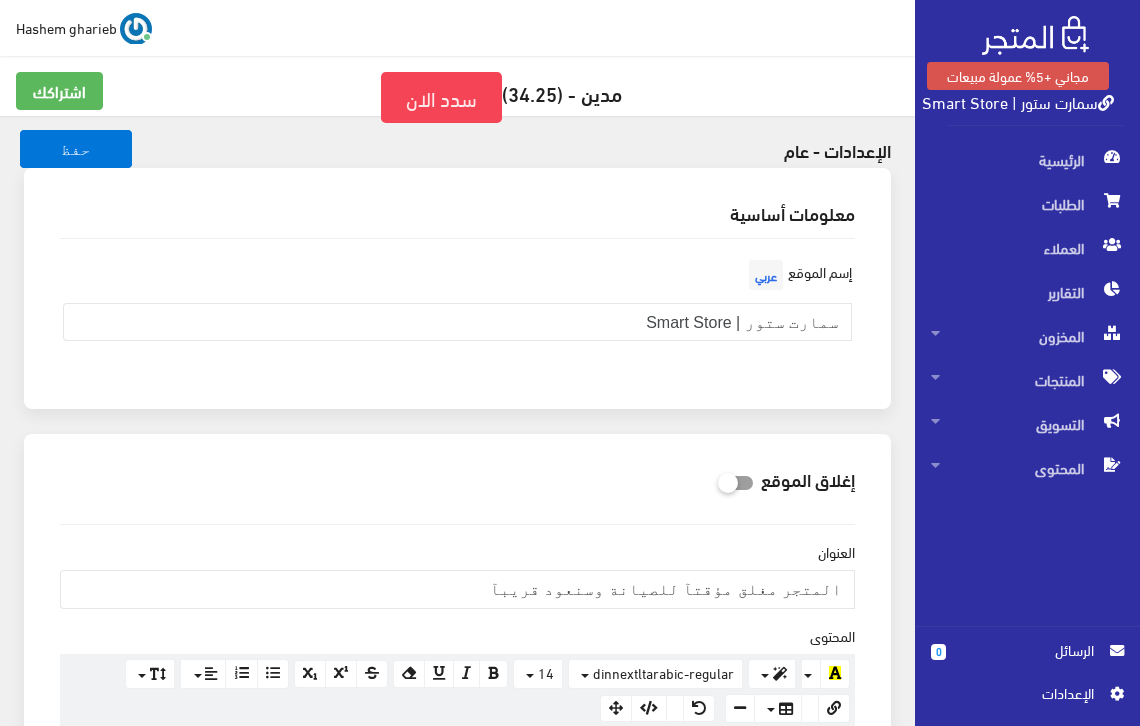 click on "إسم الموقع  عربي" at bounding box center [798, 275] 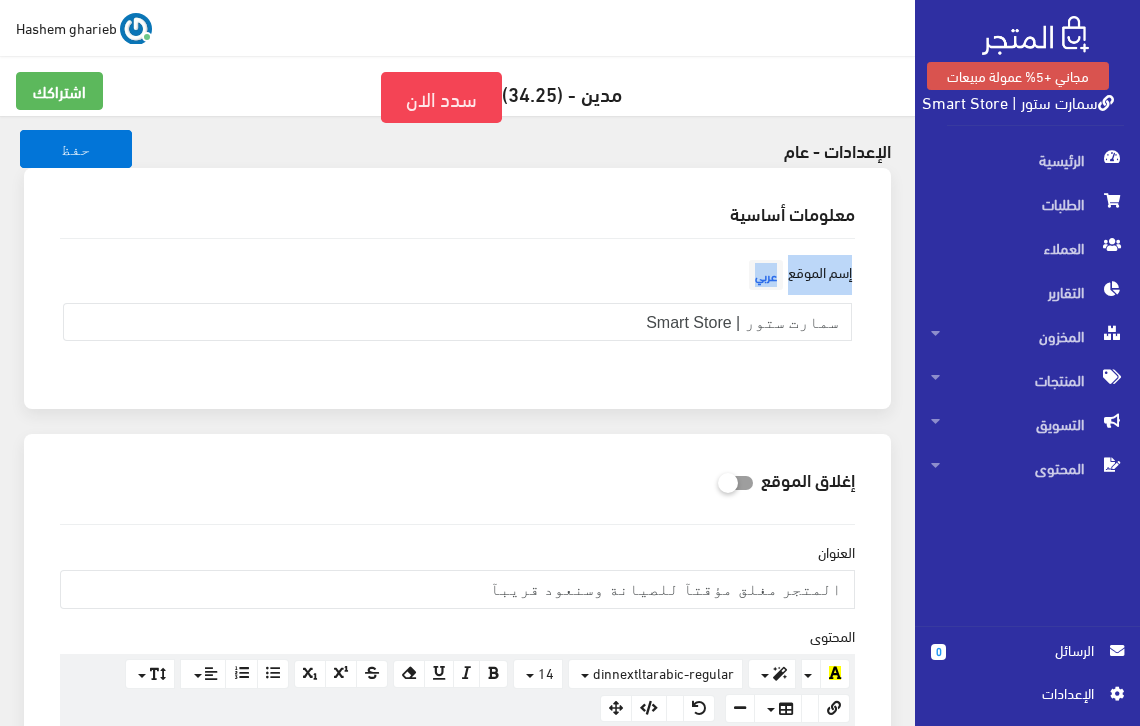 click on "إسم الموقع  عربي" at bounding box center [798, 275] 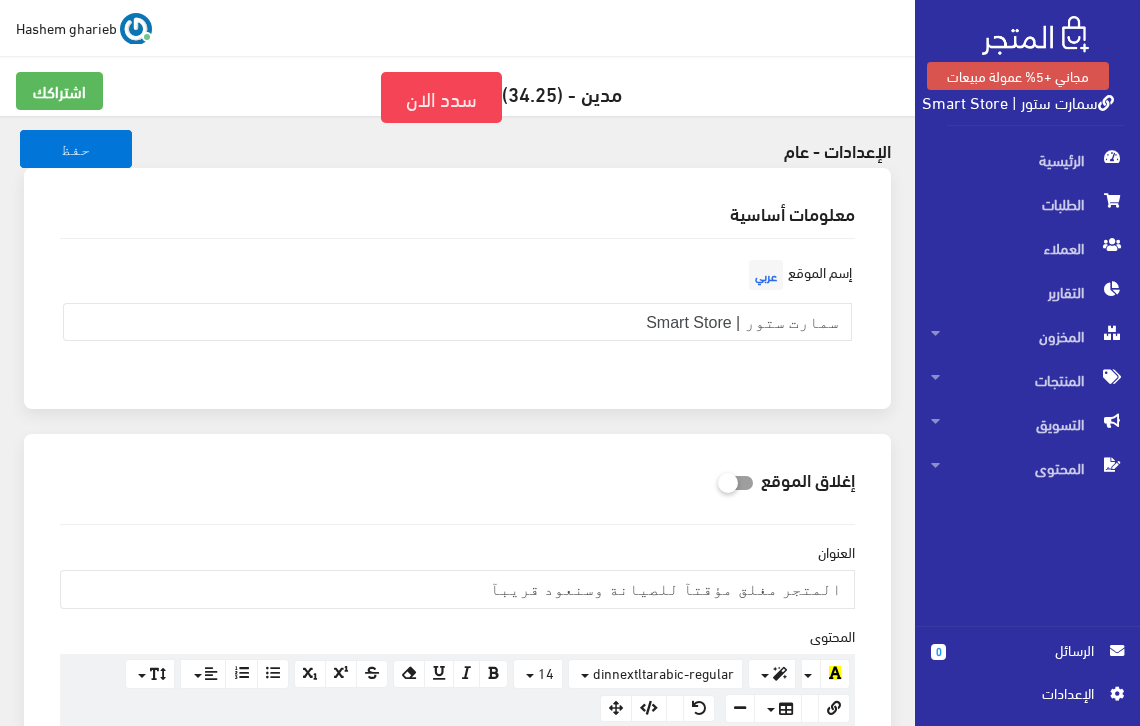 click on "إسم الموقع  عربي
سمارت ستور | Smart Store" at bounding box center [457, 314] 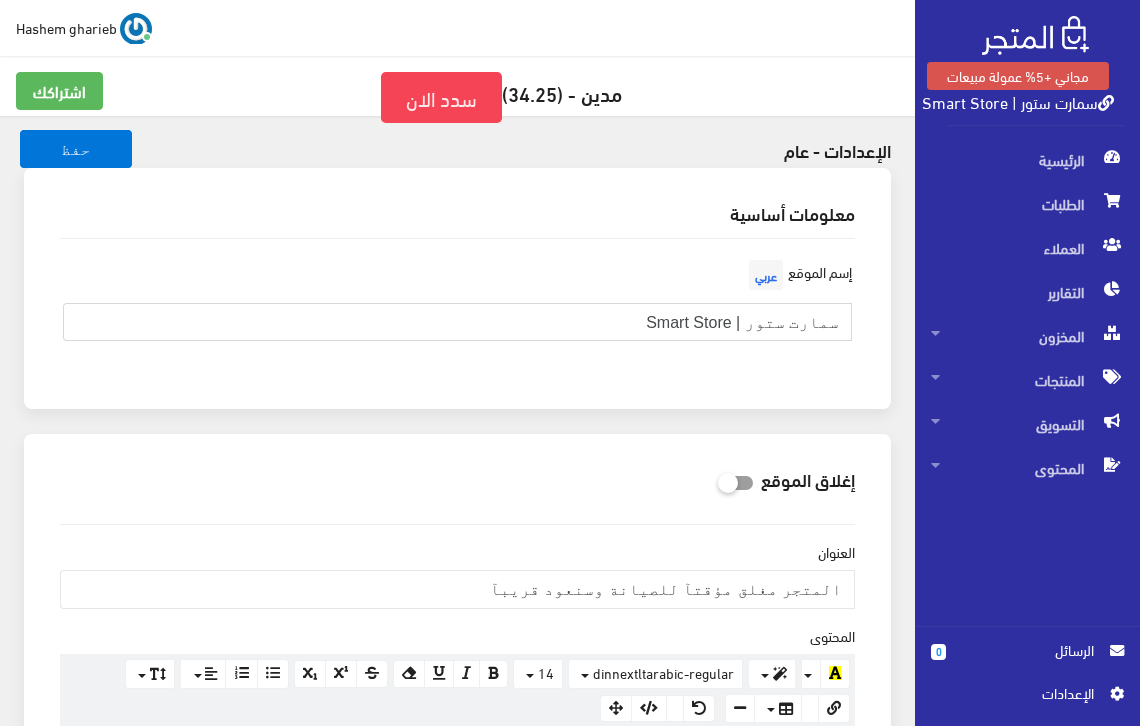 drag, startPoint x: 608, startPoint y: 323, endPoint x: 879, endPoint y: 320, distance: 271.0166 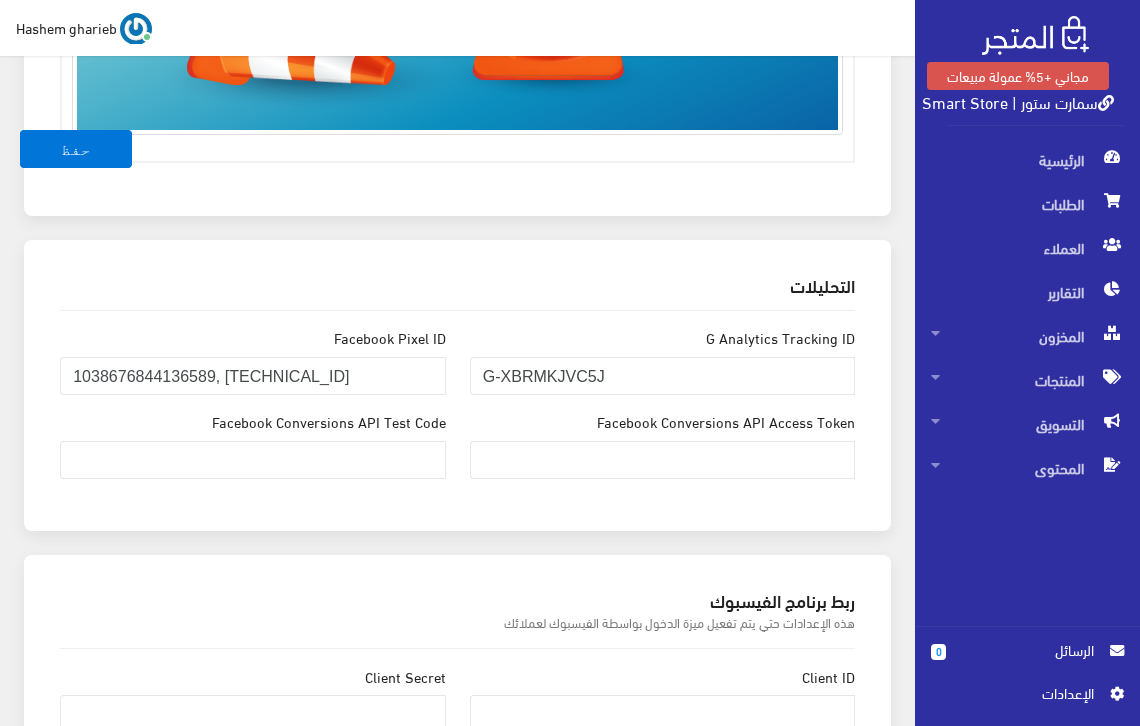 scroll, scrollTop: 1200, scrollLeft: 0, axis: vertical 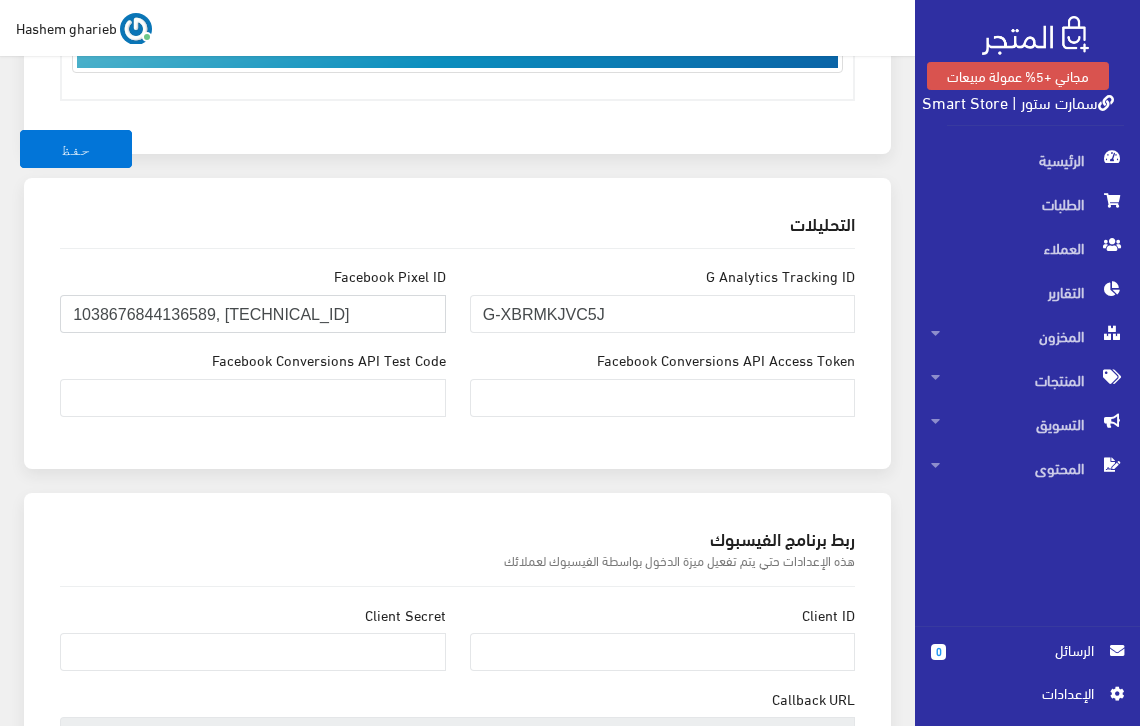 click on "1038676844136589, [TECHNICAL_ID]" at bounding box center (253, 314) 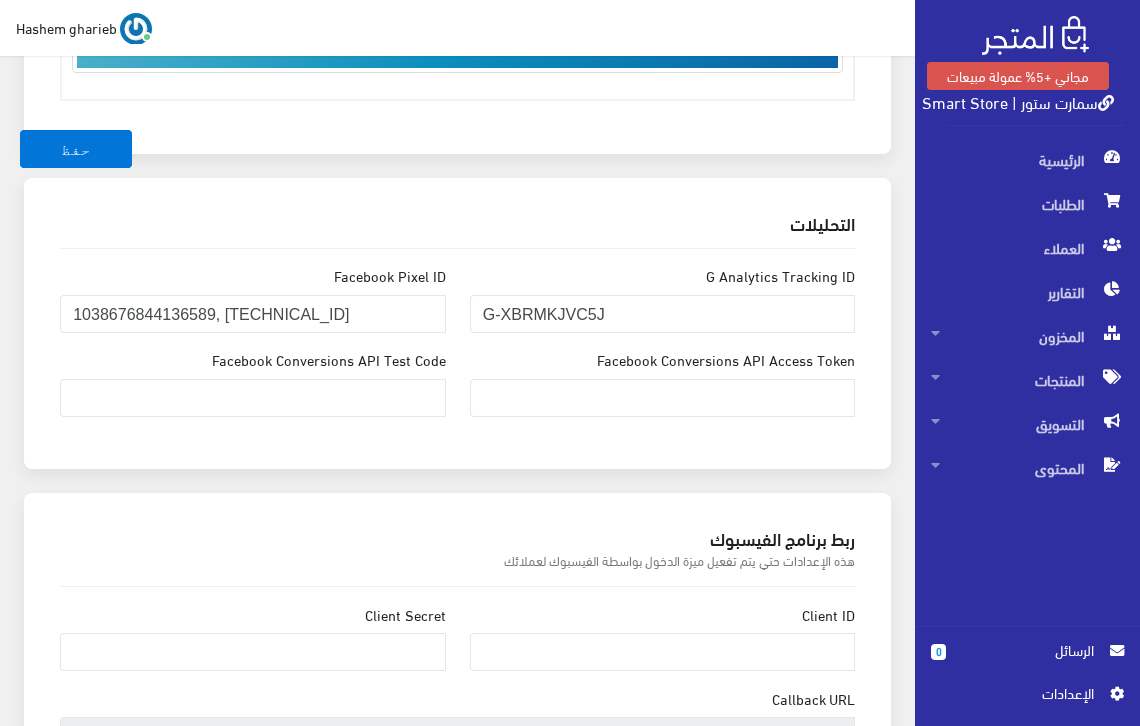 click on "G Analytics Tracking ID
G-XBRMKJVC5J
Facebook Pixel ID
1038676844136589, 988717856146019
Facebook Conversions API Access Token
Facebook Conversions API Test Code" at bounding box center (457, 349) 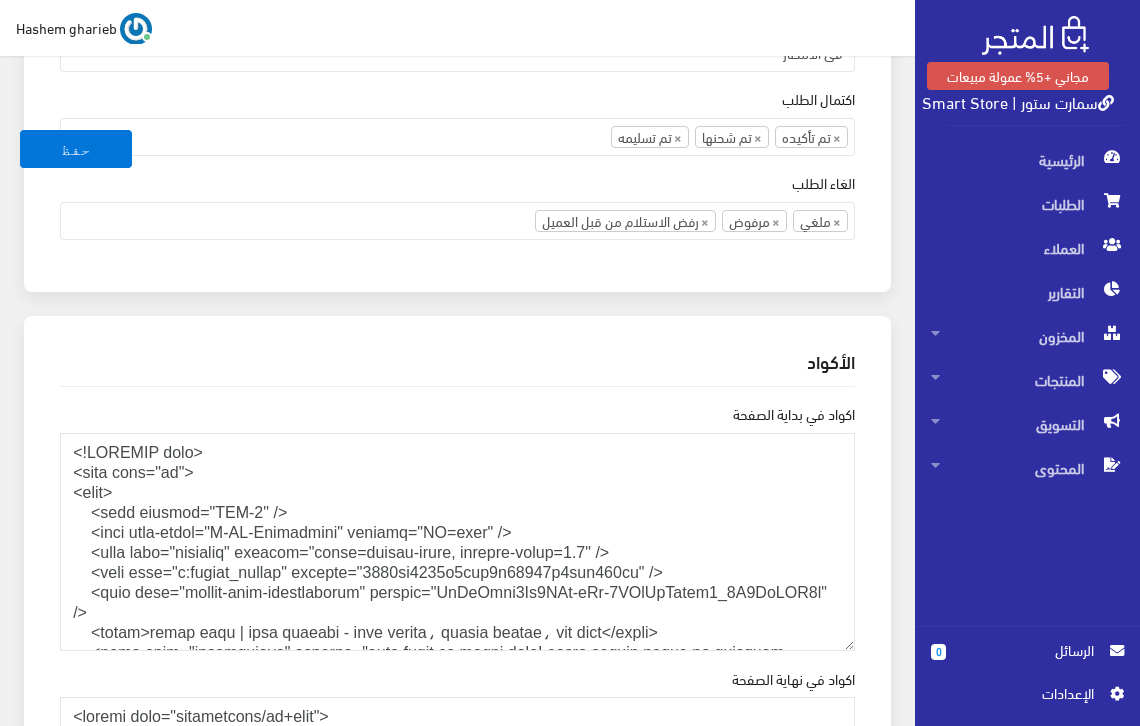 scroll, scrollTop: 2600, scrollLeft: 0, axis: vertical 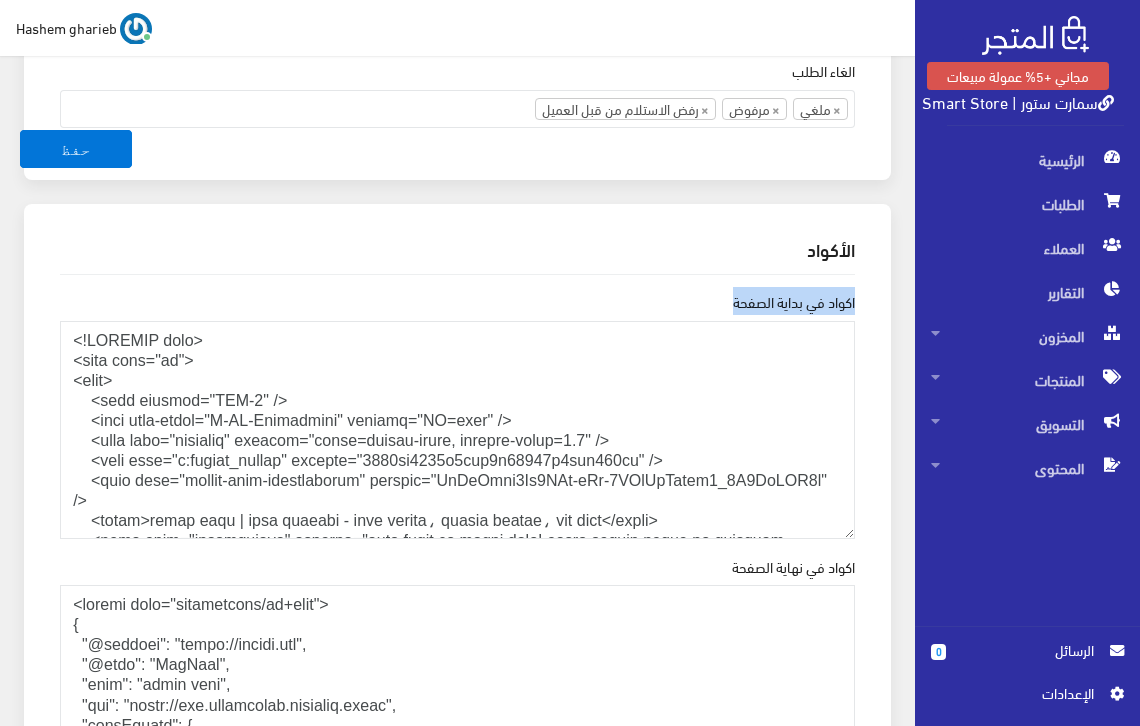 drag, startPoint x: 712, startPoint y: 298, endPoint x: 861, endPoint y: 299, distance: 149.00336 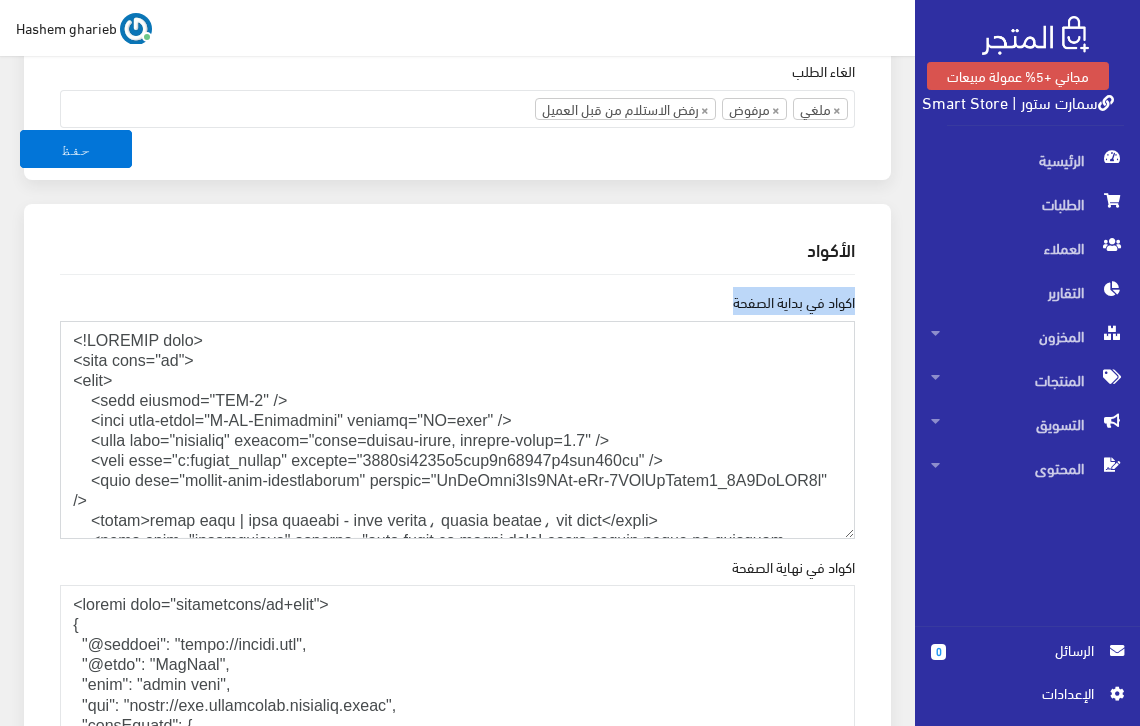 click on "اكواد في بداية الصفحة" at bounding box center (457, 430) 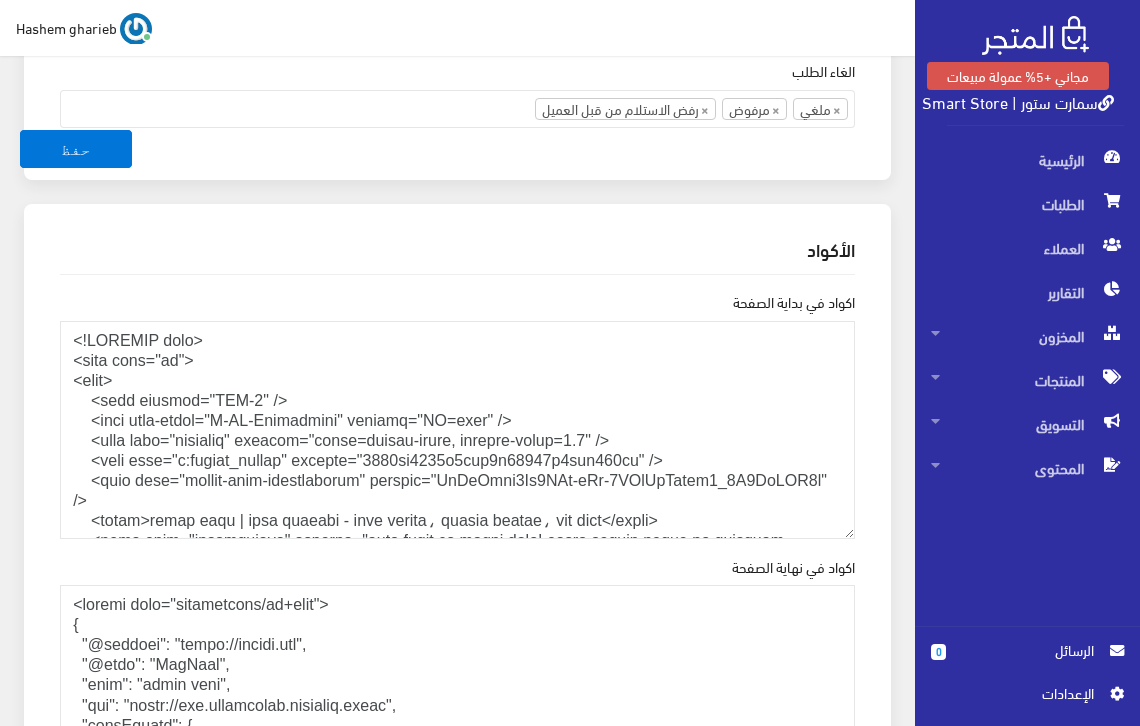 click on "اكواد في بداية الصفحة" at bounding box center (794, 302) 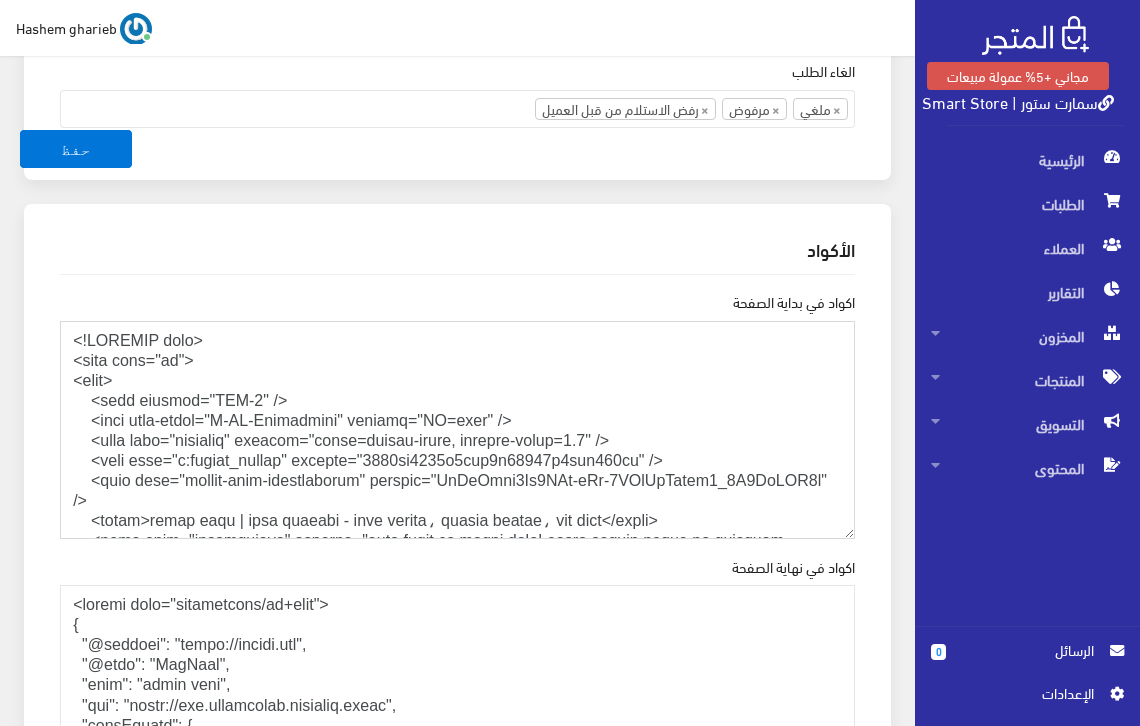 click on "اكواد في بداية الصفحة" at bounding box center [457, 430] 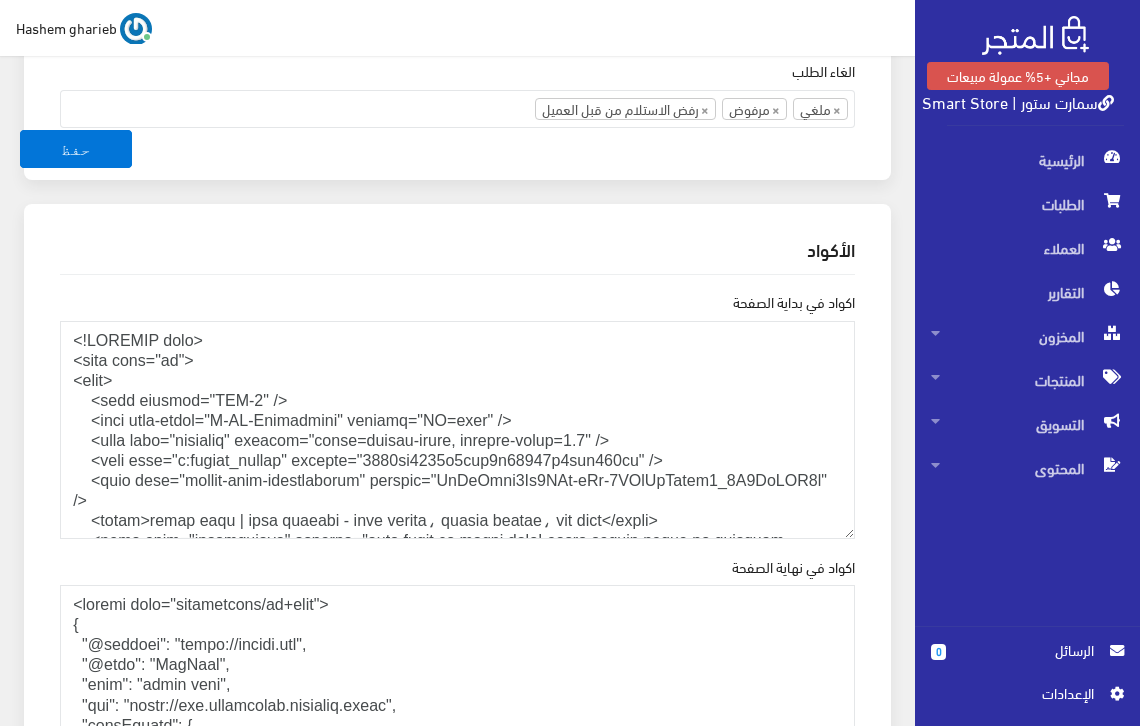 click on "اكواد في بداية الصفحة" at bounding box center (794, 302) 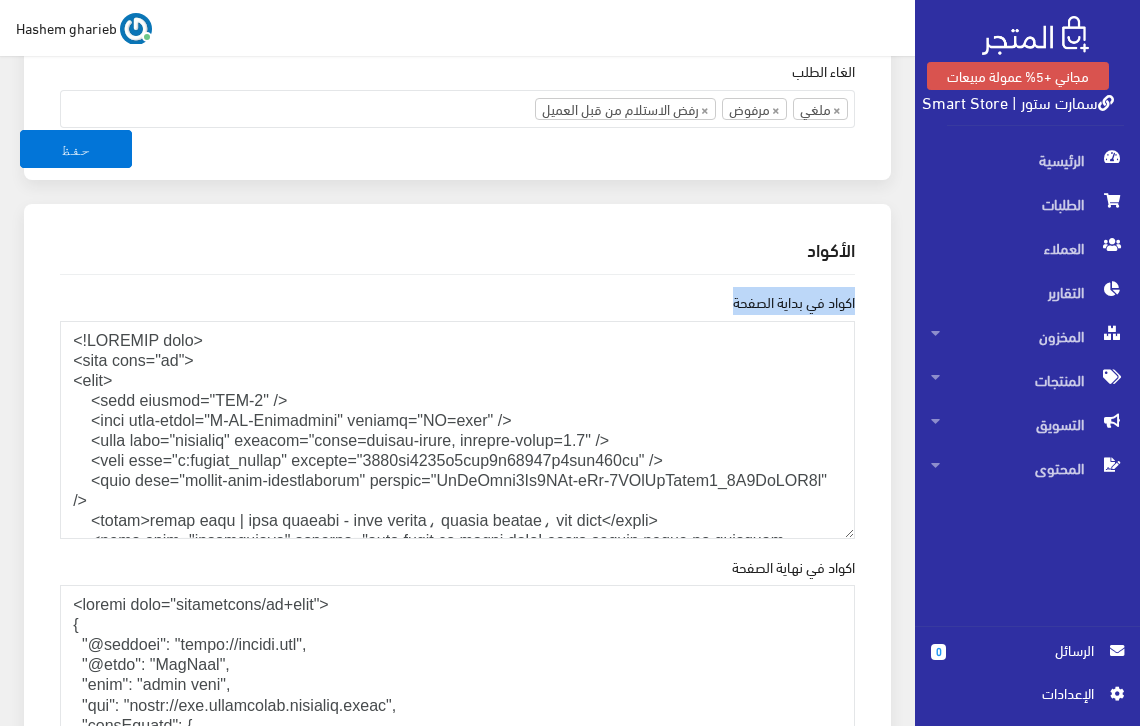 click on "اكواد في بداية الصفحة" at bounding box center [794, 302] 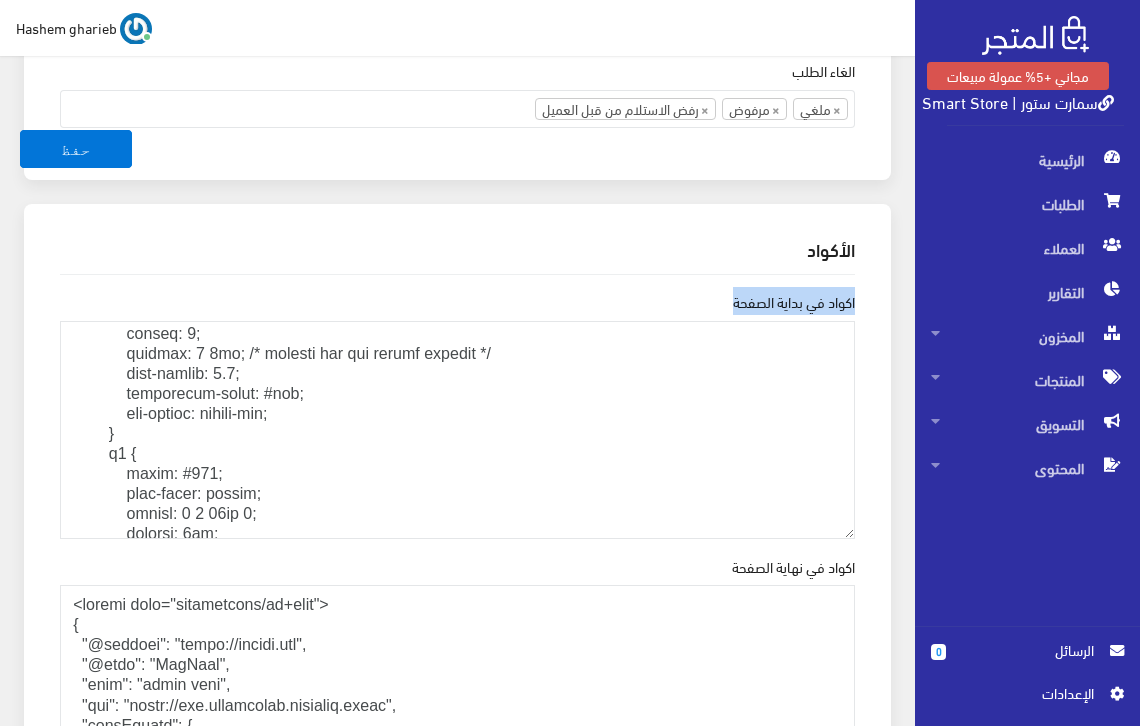 scroll, scrollTop: 933, scrollLeft: 0, axis: vertical 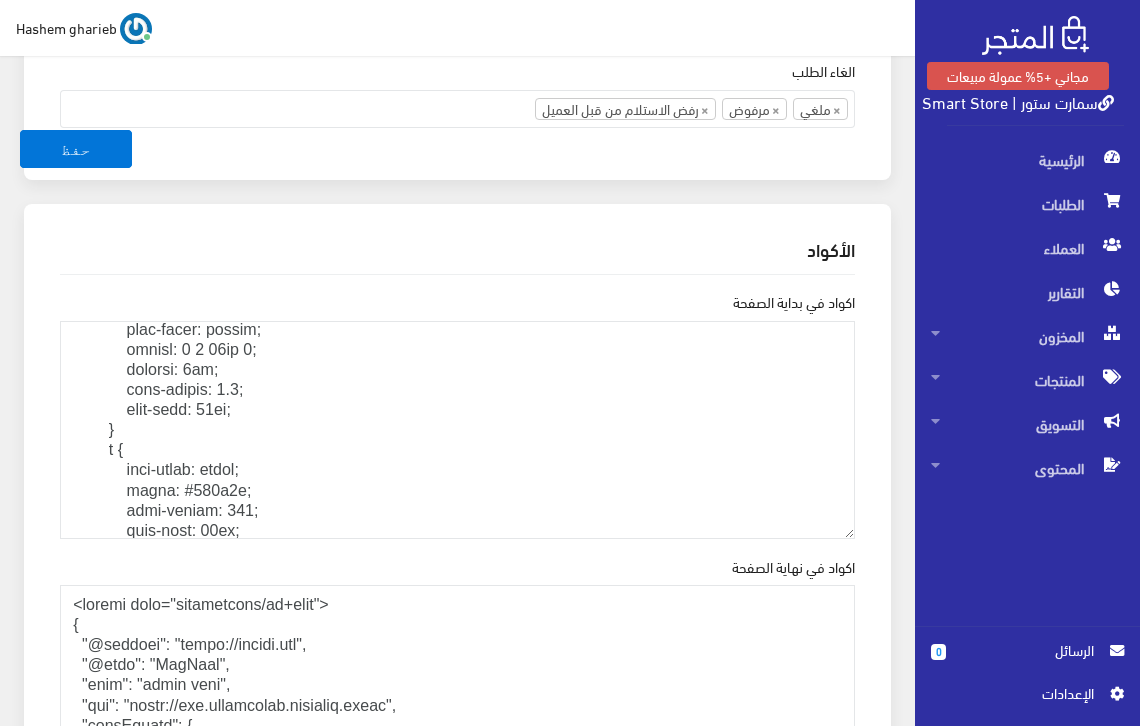 click on "اكواد في نهاية الصفحة" at bounding box center [793, 567] 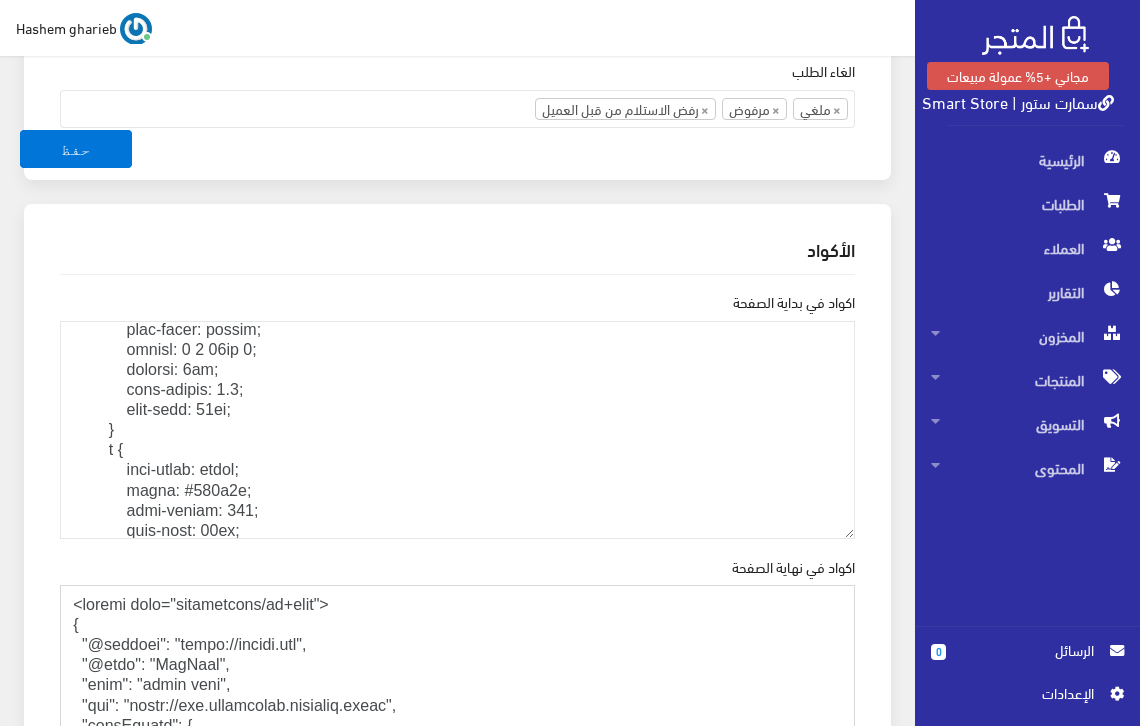 click on "اكواد في نهاية الصفحة" at bounding box center (457, 694) 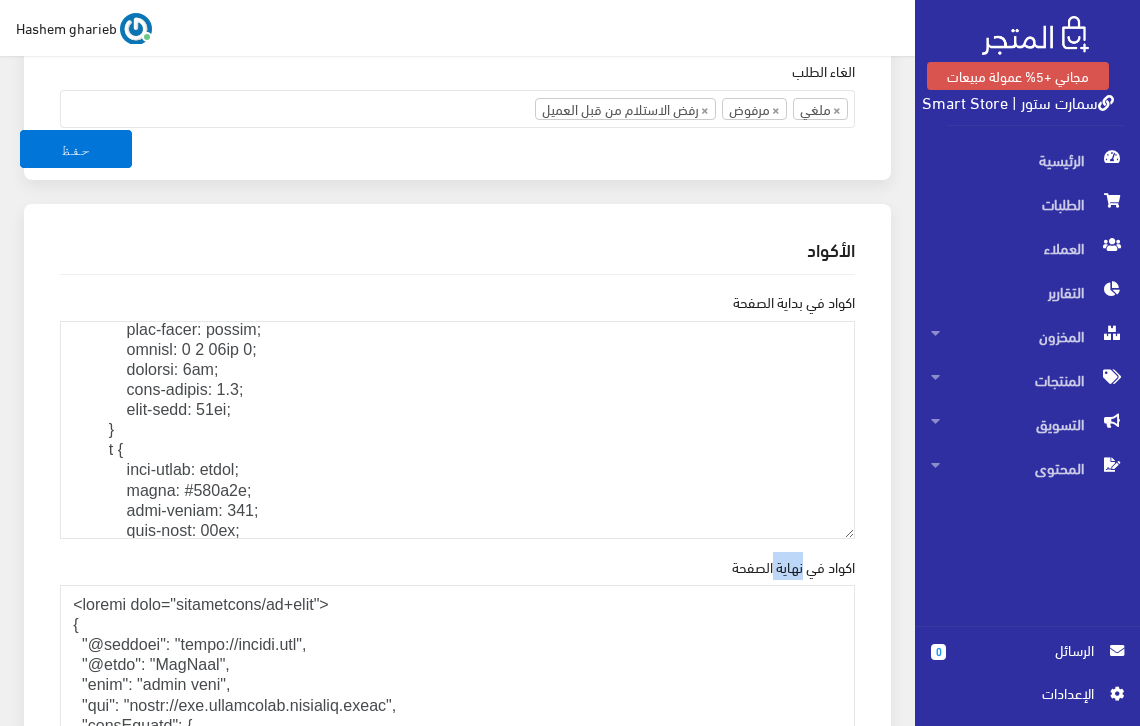click on "اكواد في نهاية الصفحة" at bounding box center (793, 567) 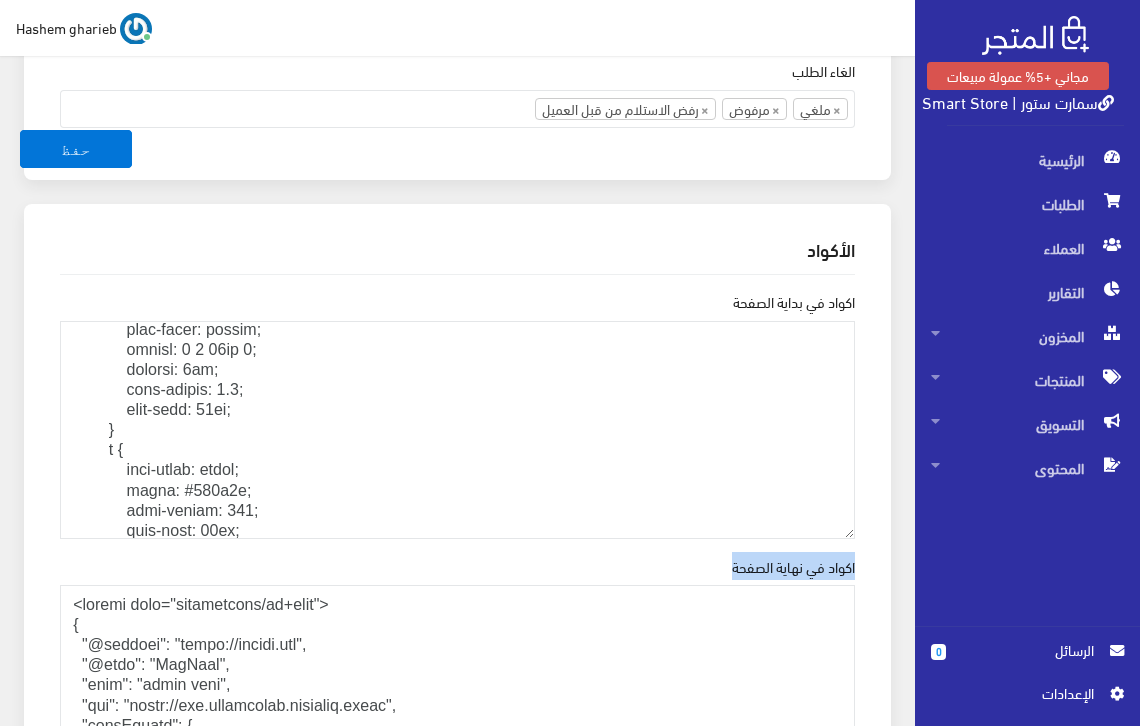 click on "اكواد في نهاية الصفحة" at bounding box center (793, 567) 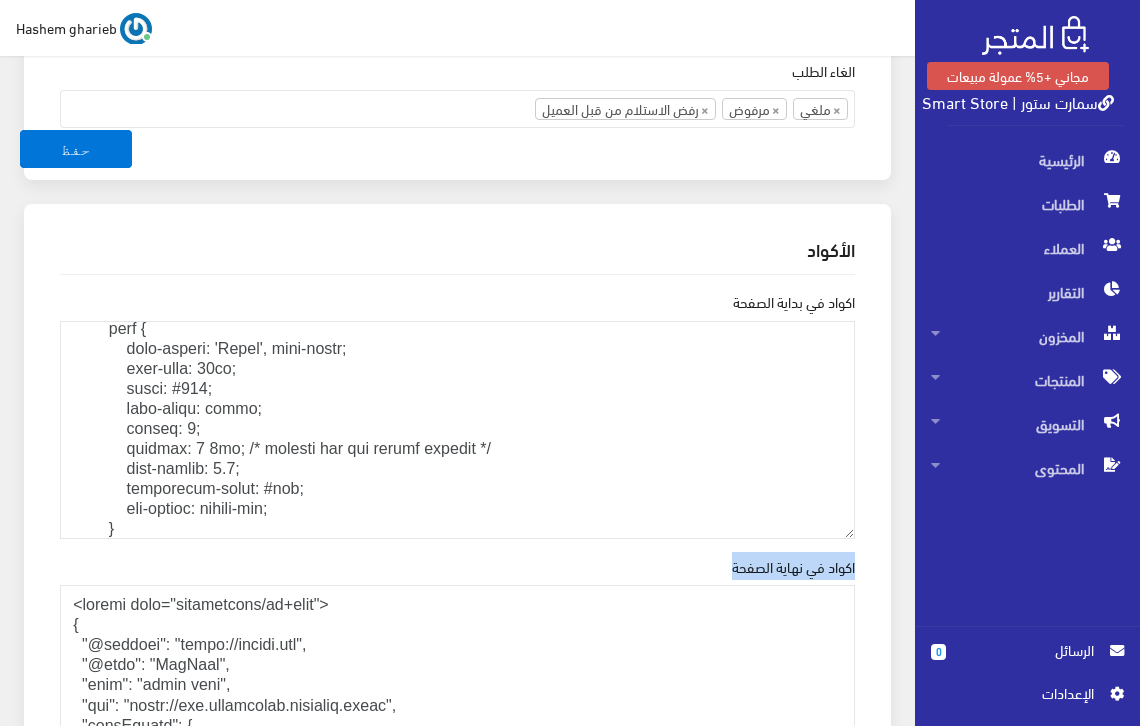 scroll, scrollTop: 667, scrollLeft: 0, axis: vertical 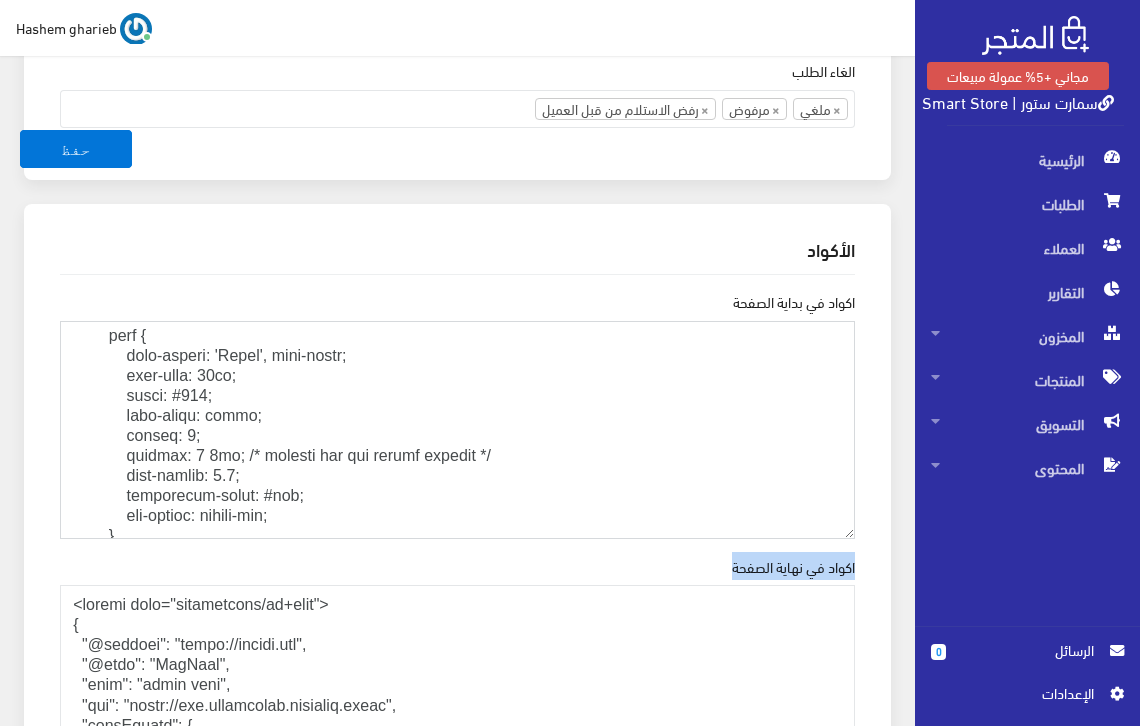 click on "اكواد في بداية الصفحة" at bounding box center [457, 430] 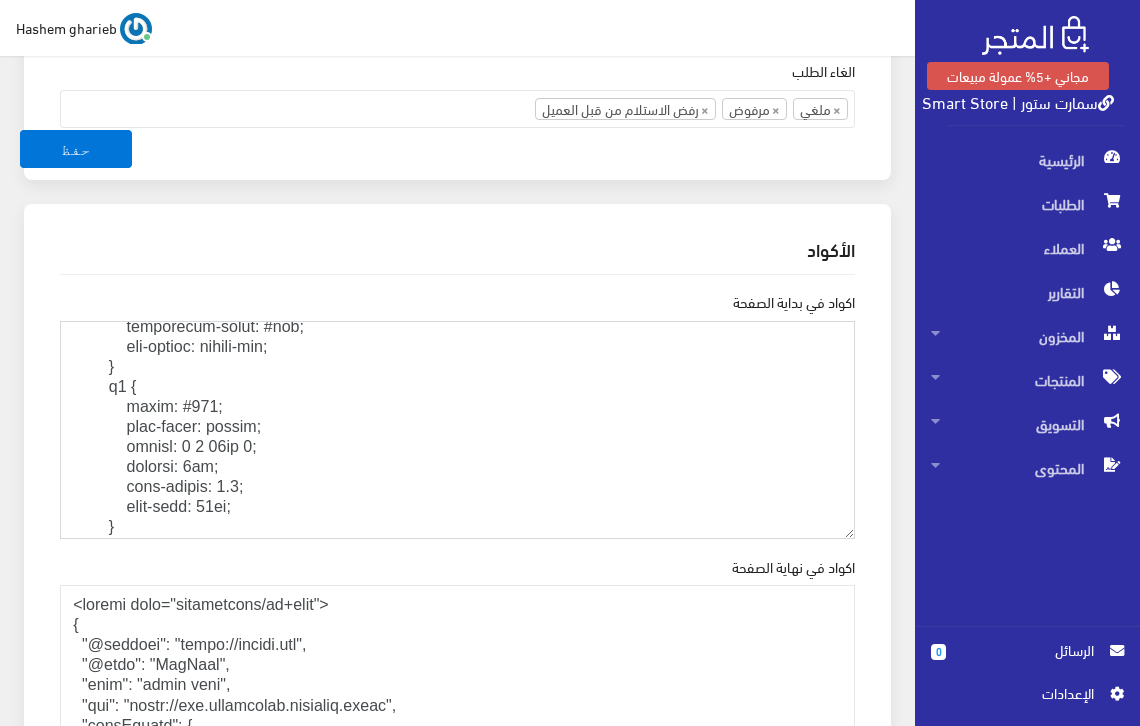 scroll, scrollTop: 1133, scrollLeft: 0, axis: vertical 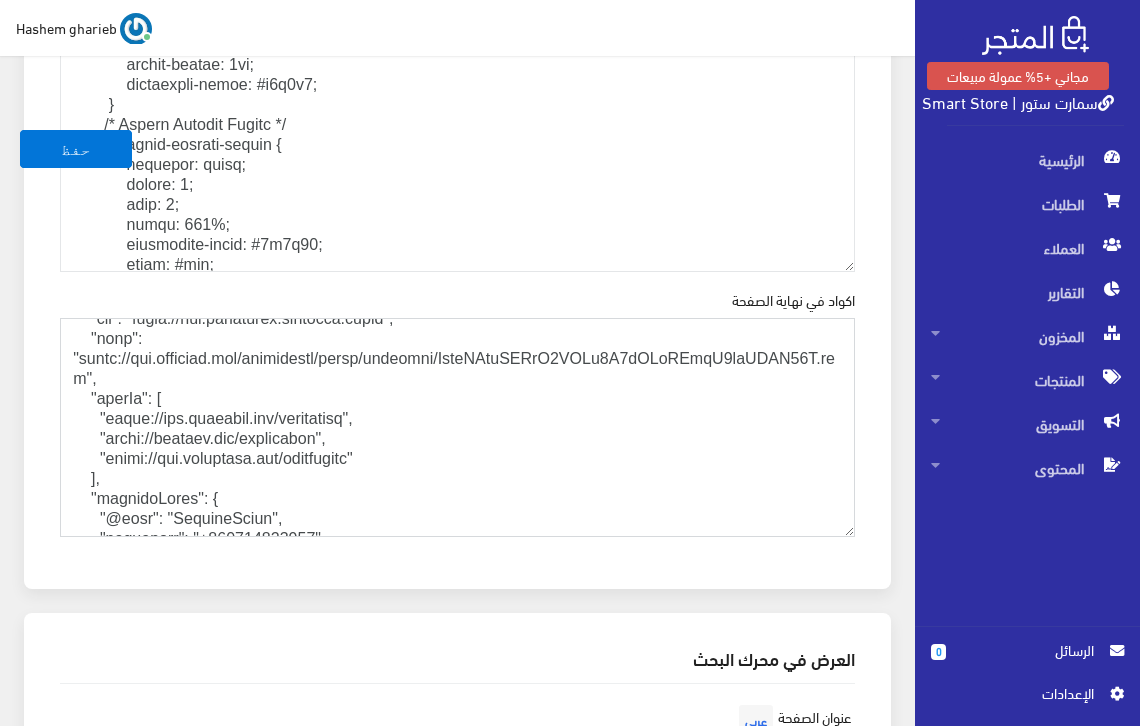 click on "اكواد في نهاية الصفحة" at bounding box center (457, 427) 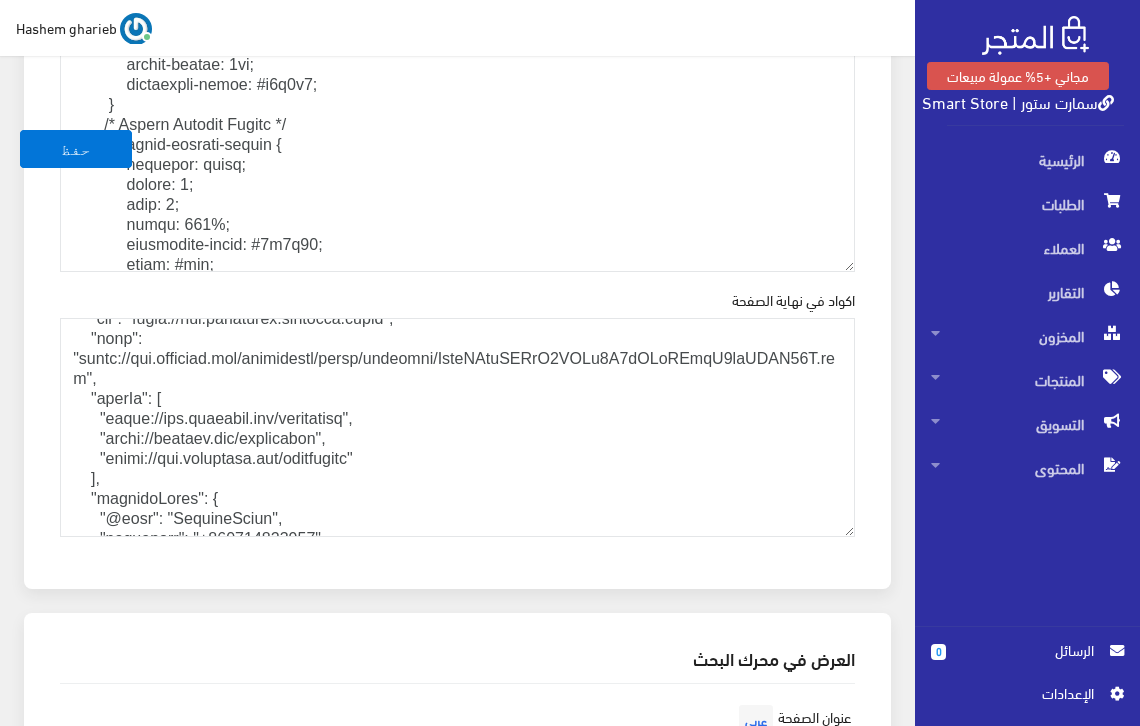 click on "اكواد في نهاية الصفحة" at bounding box center (793, 300) 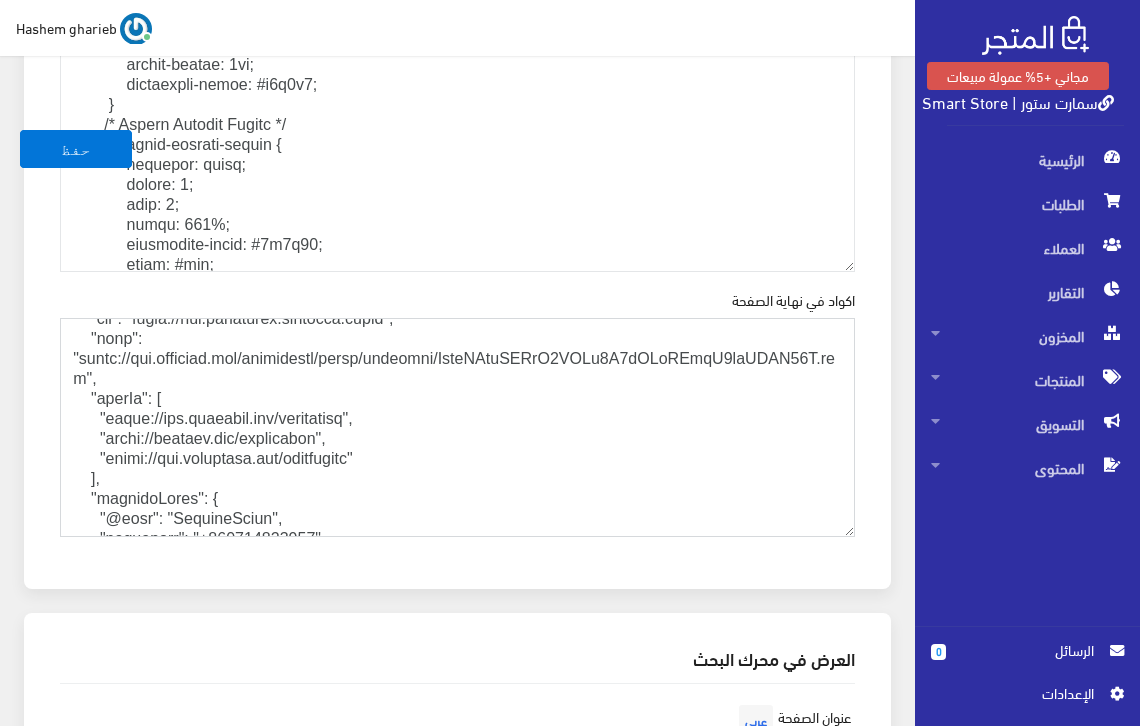 click on "اكواد في نهاية الصفحة" at bounding box center (457, 427) 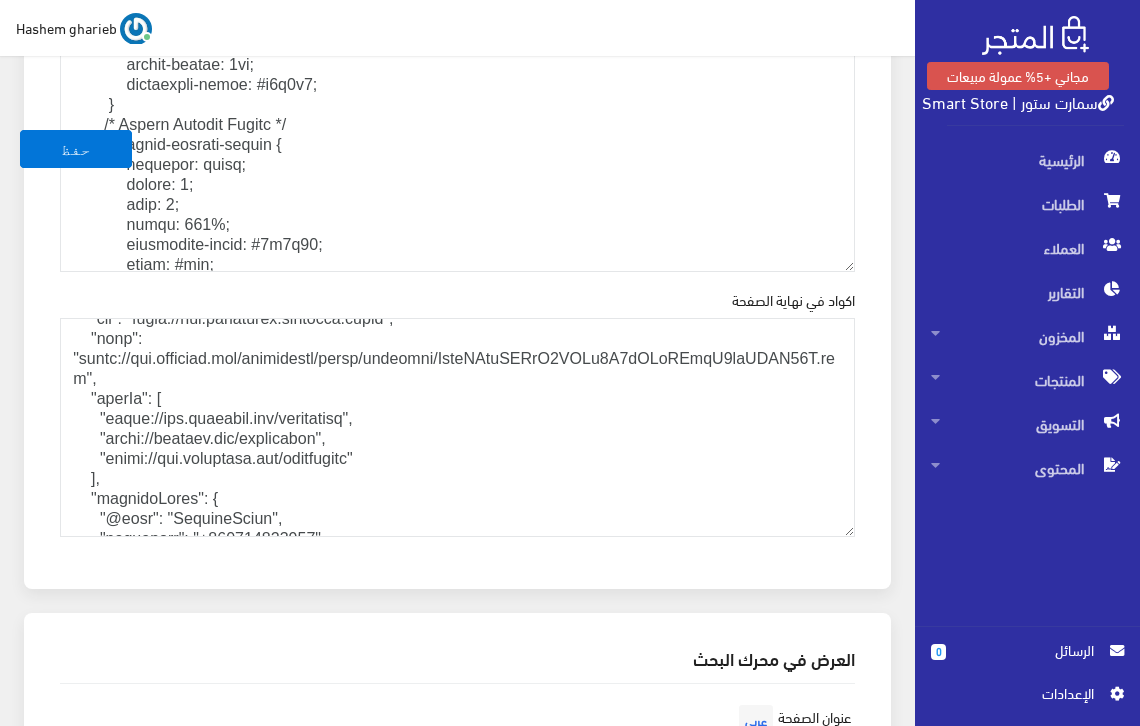 click on "اكواد في نهاية الصفحة" at bounding box center [793, 300] 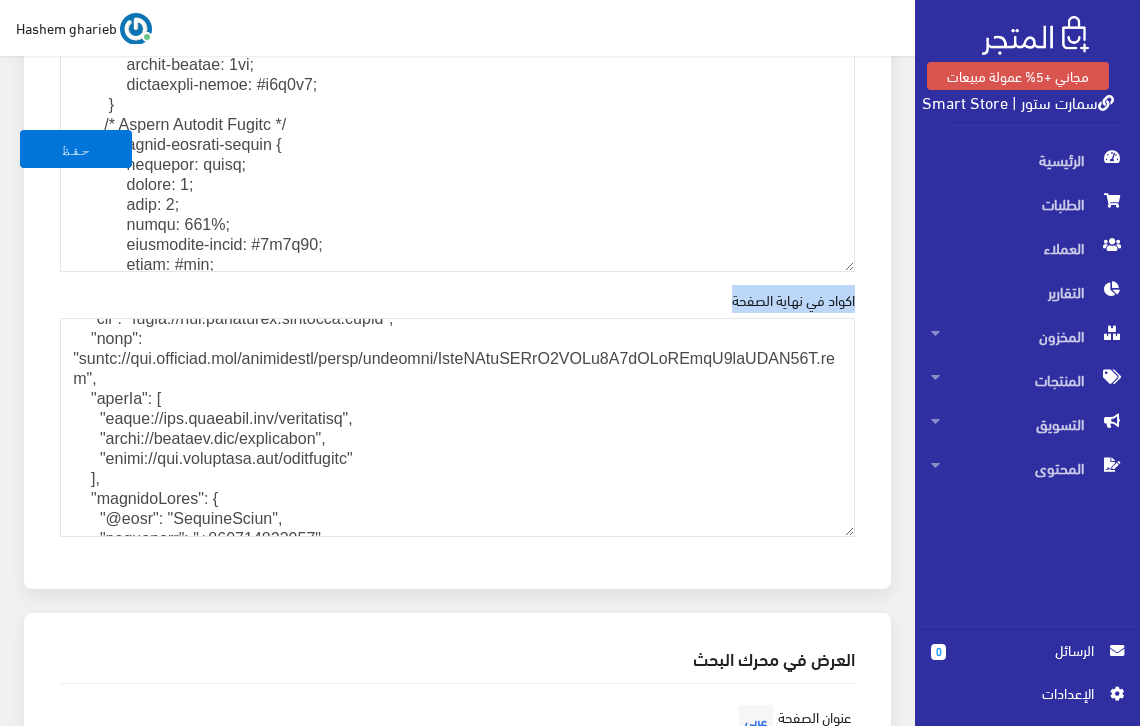 click on "اكواد في نهاية الصفحة" at bounding box center (793, 300) 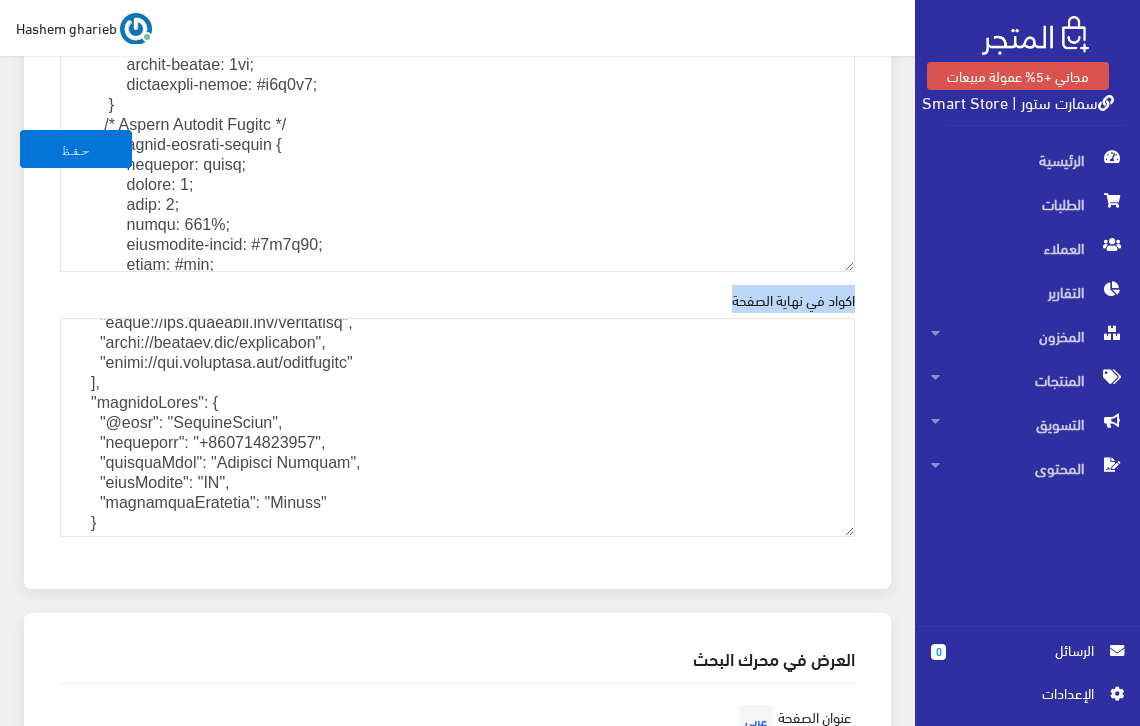 scroll, scrollTop: 533, scrollLeft: 0, axis: vertical 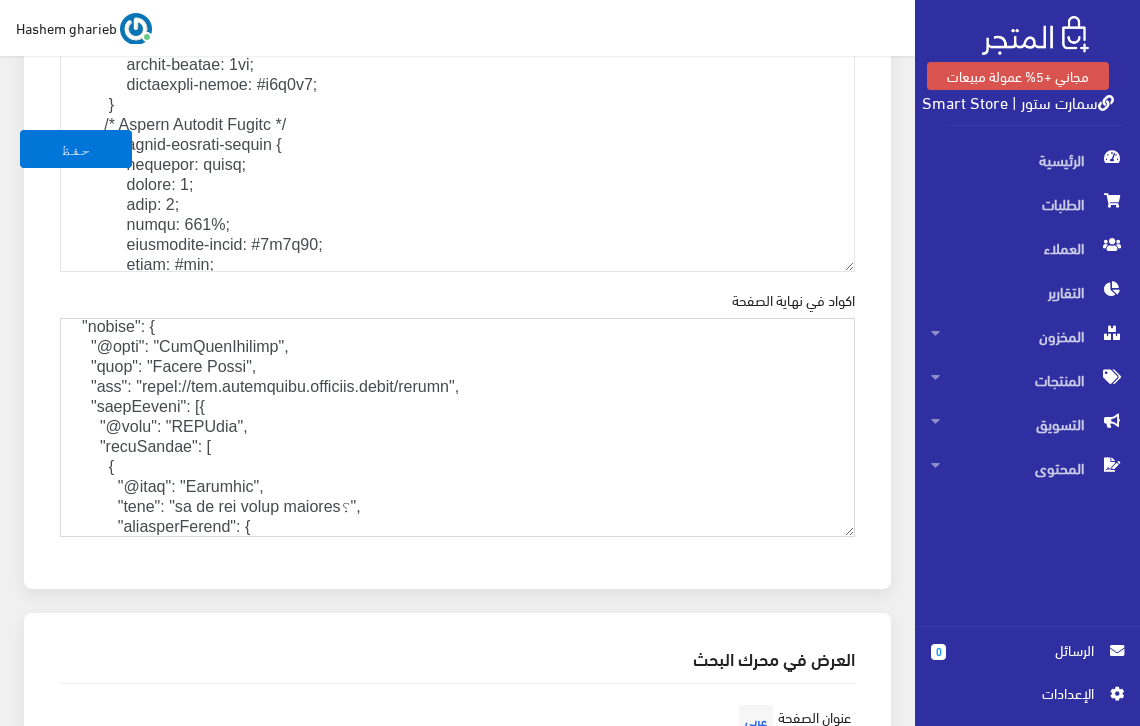 click on "اكواد في نهاية الصفحة" at bounding box center (457, 427) 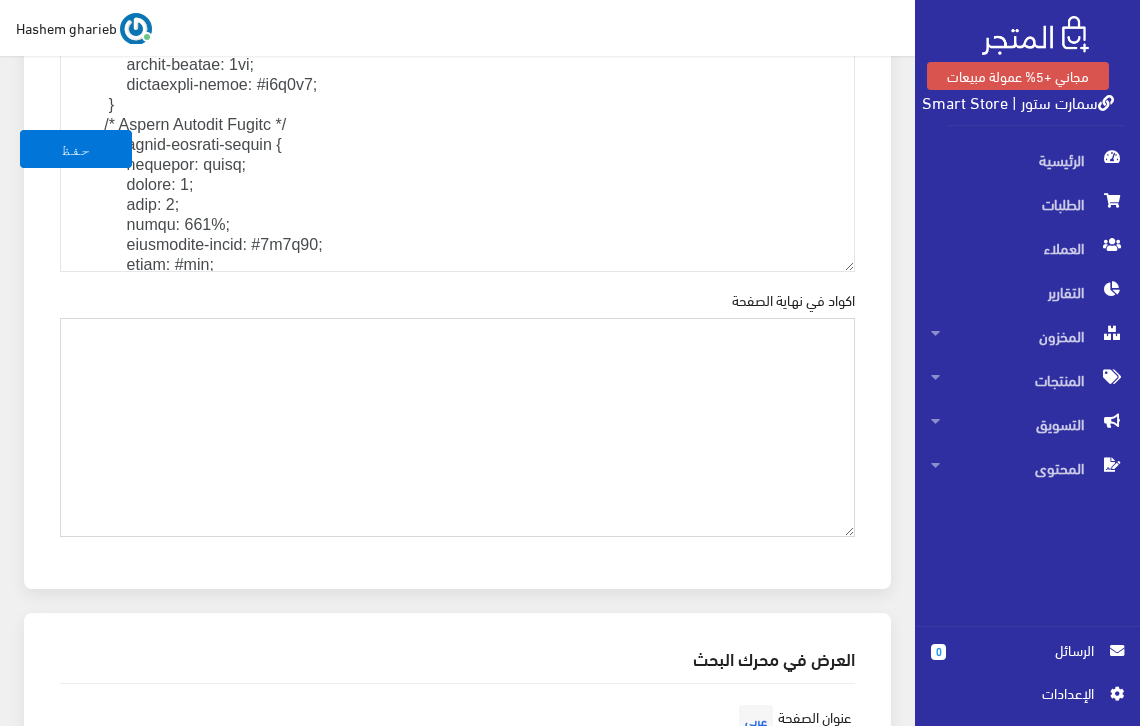 scroll, scrollTop: 0, scrollLeft: 0, axis: both 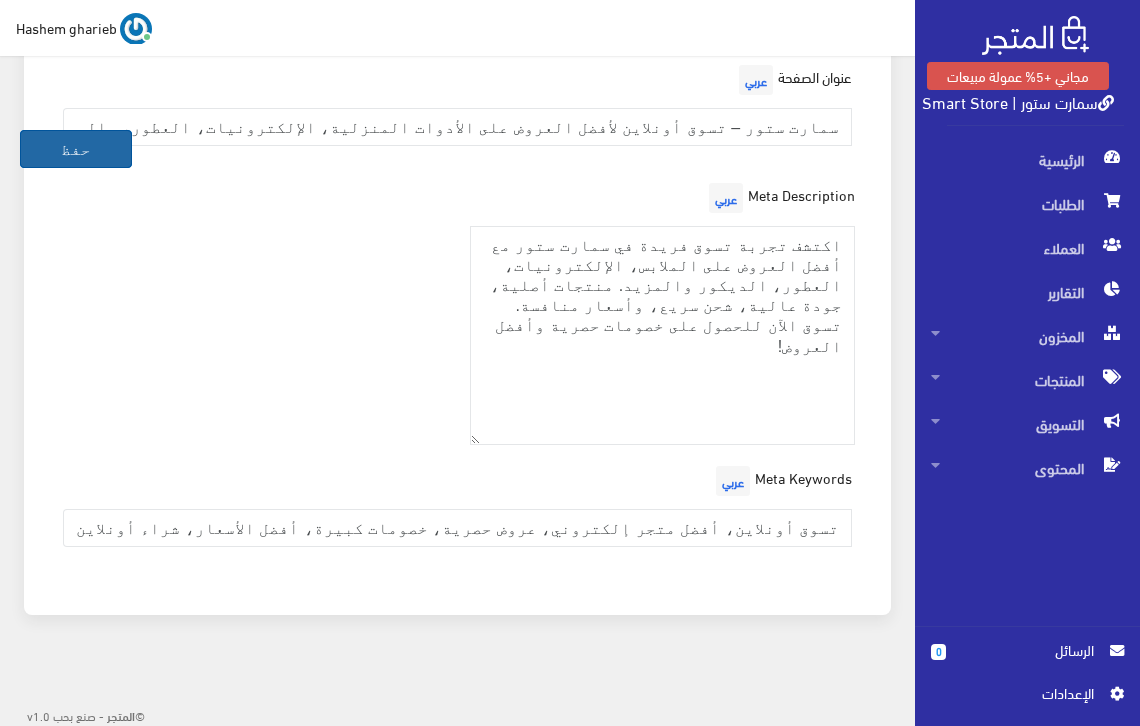 type 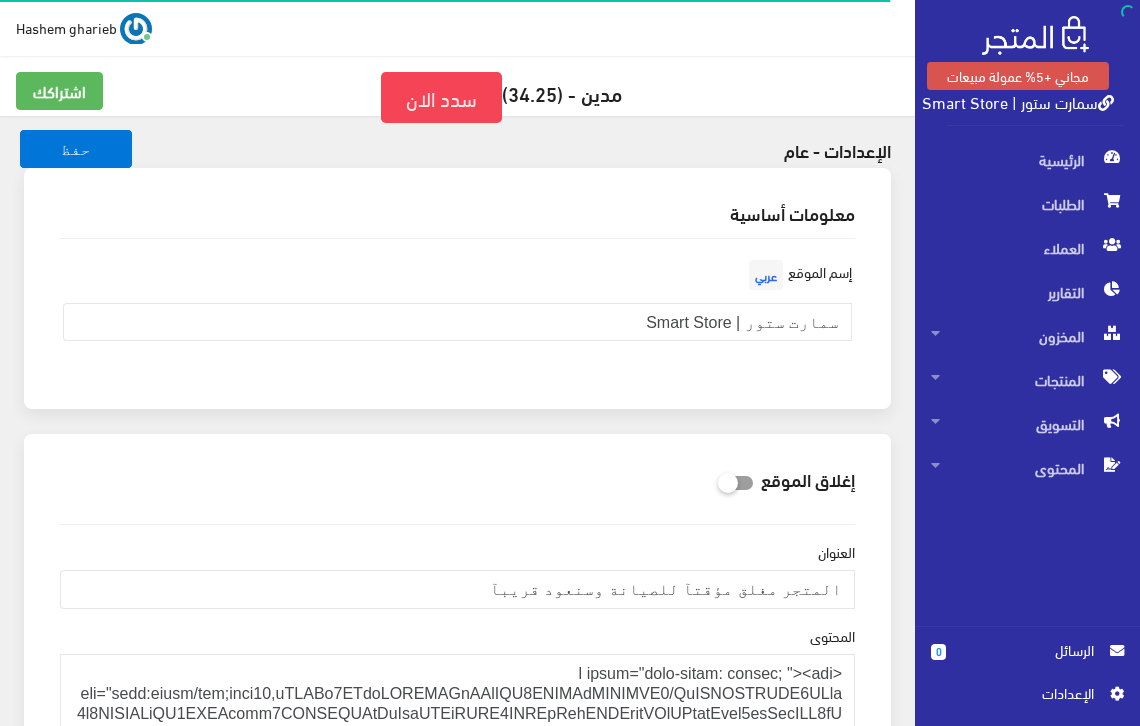 scroll, scrollTop: 0, scrollLeft: 0, axis: both 